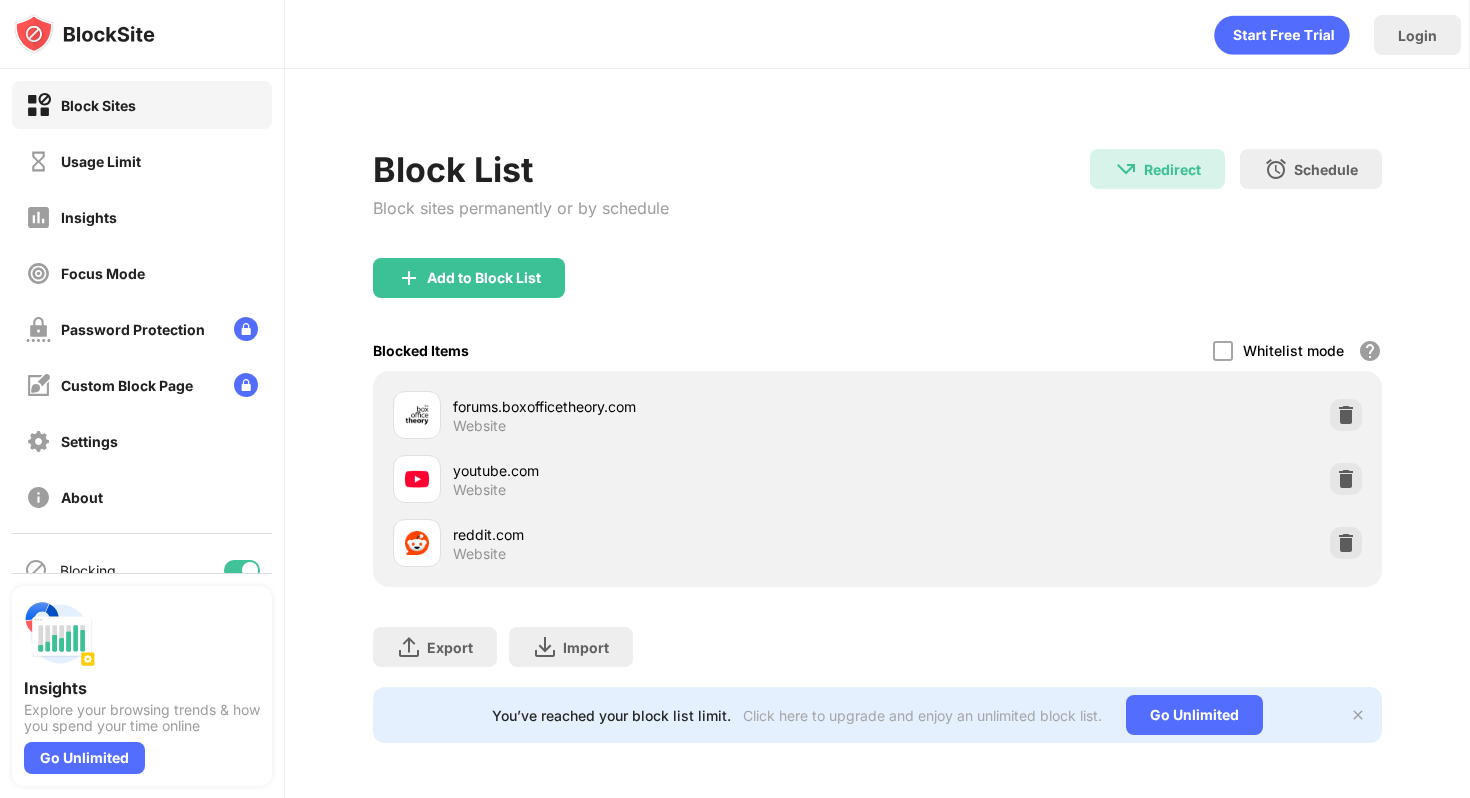 scroll, scrollTop: 0, scrollLeft: 0, axis: both 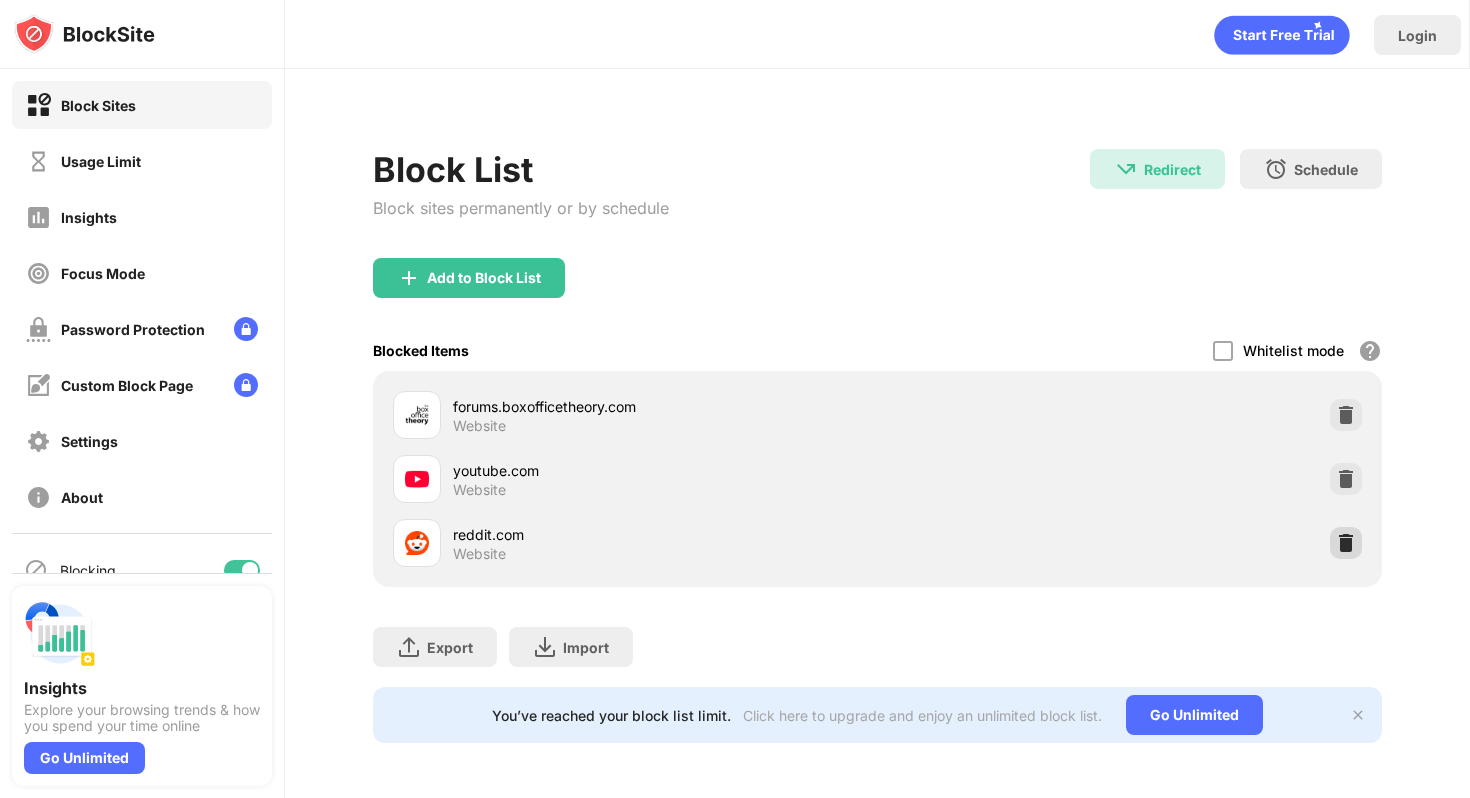 click at bounding box center (1346, 543) 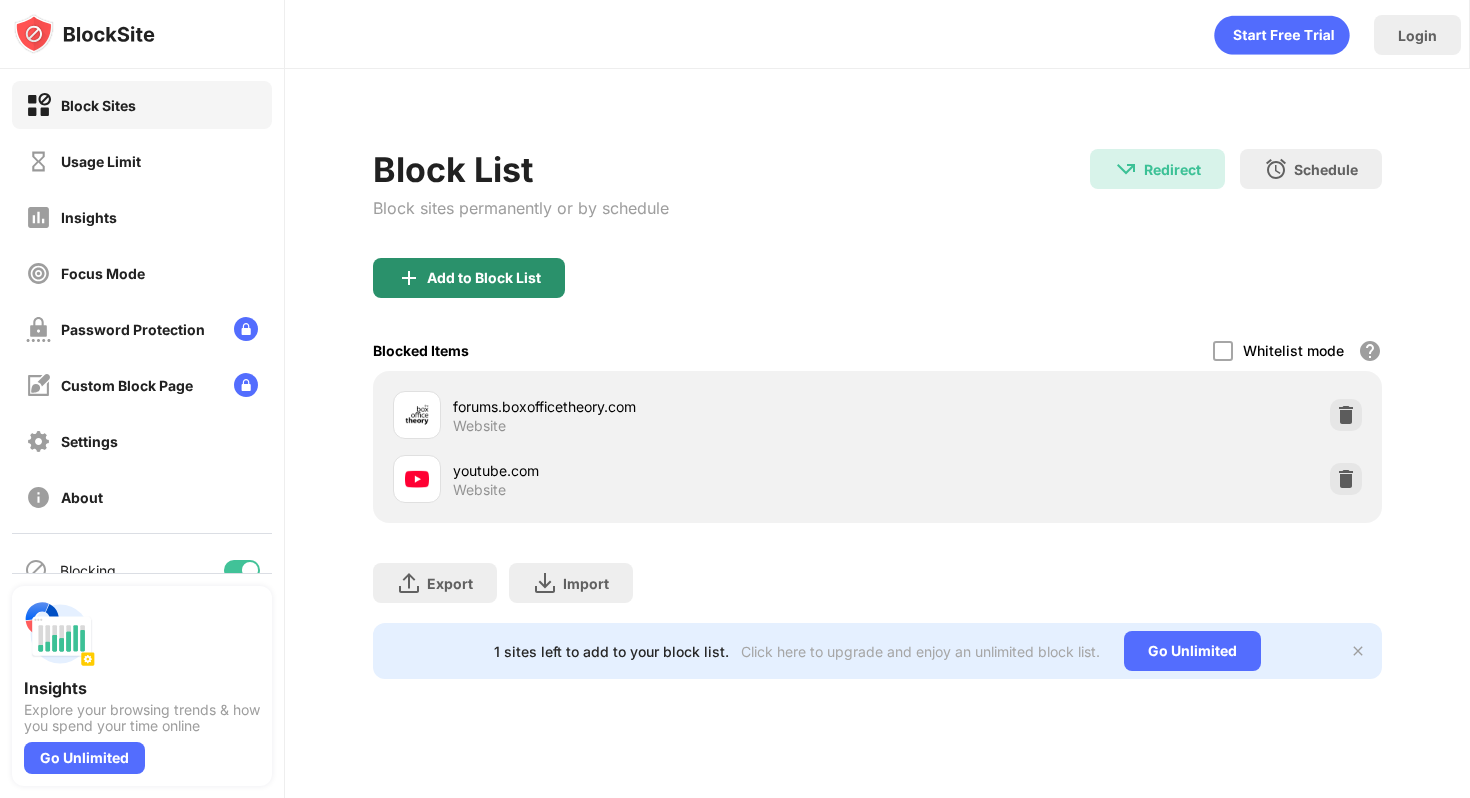 click on "Add to Block List" at bounding box center (469, 278) 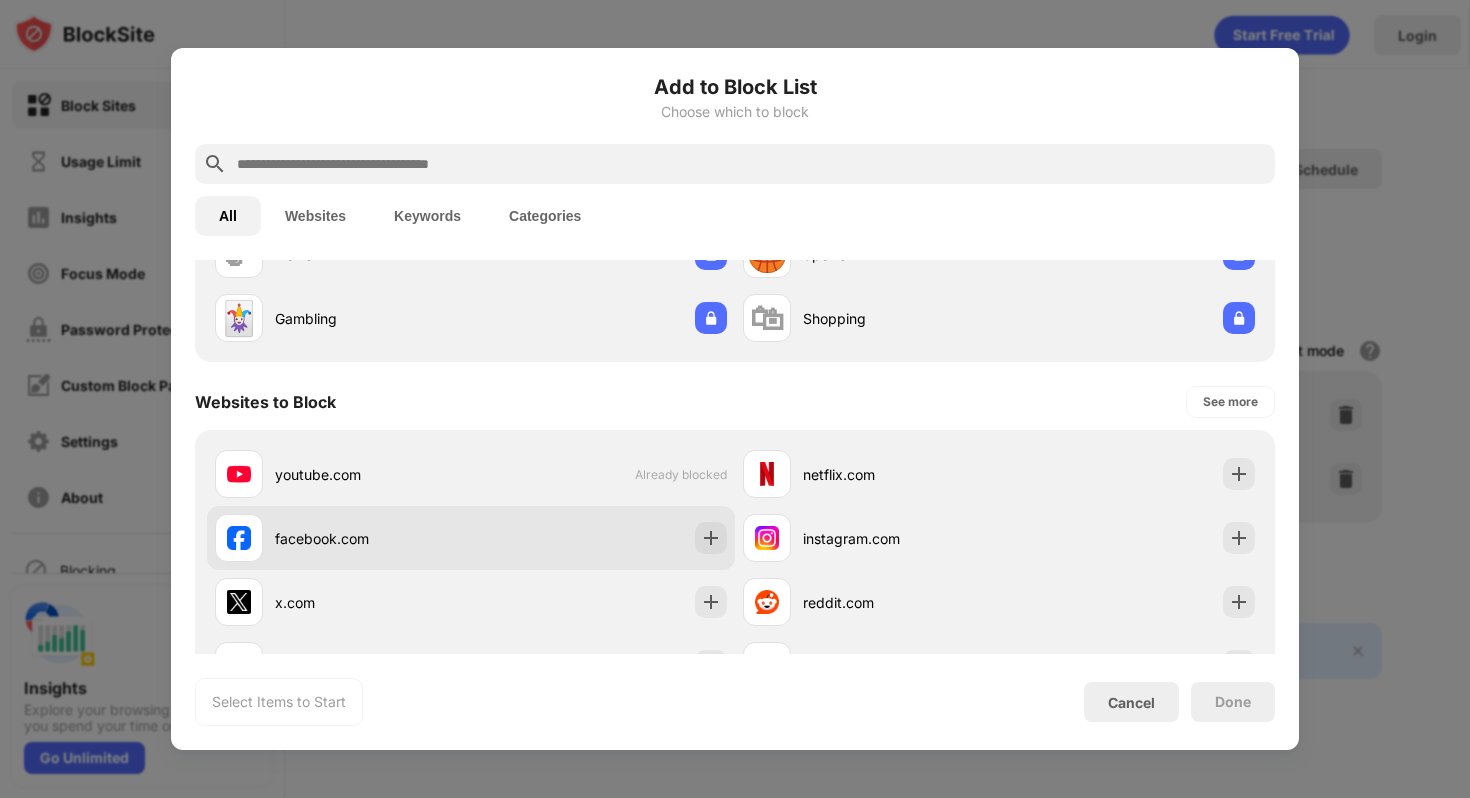 scroll, scrollTop: 183, scrollLeft: 0, axis: vertical 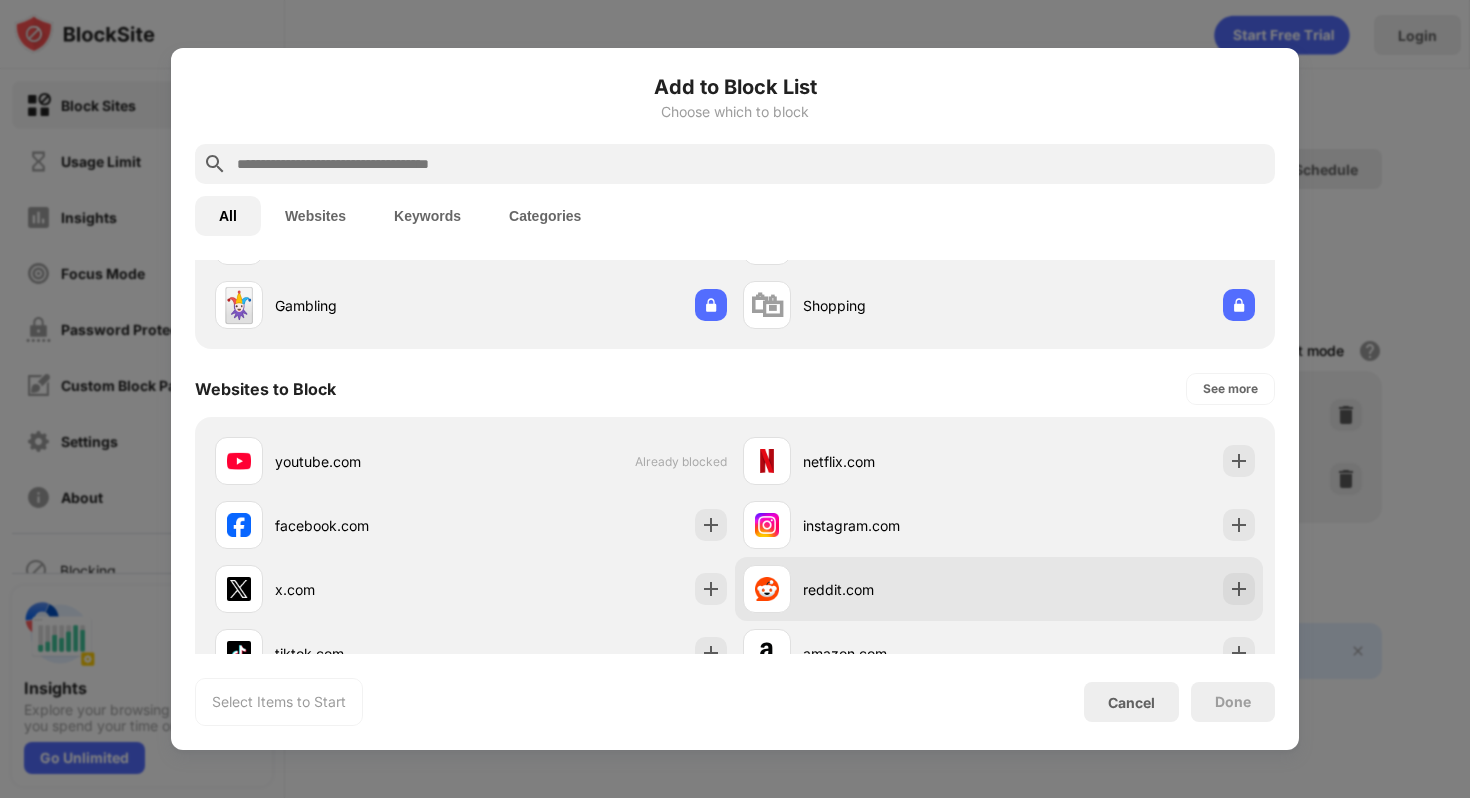 click on "reddit.com" at bounding box center (871, 589) 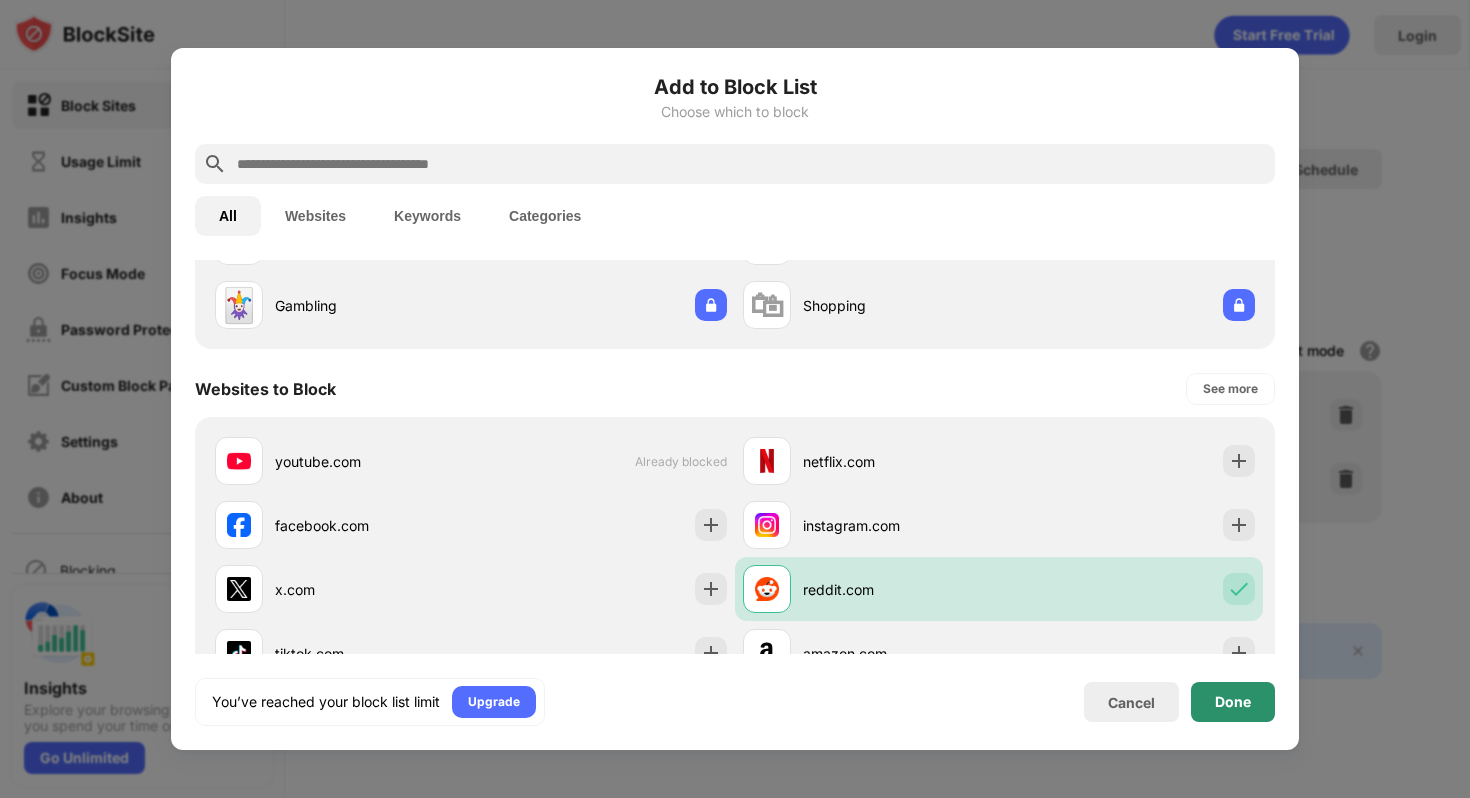click on "Done" at bounding box center [1233, 702] 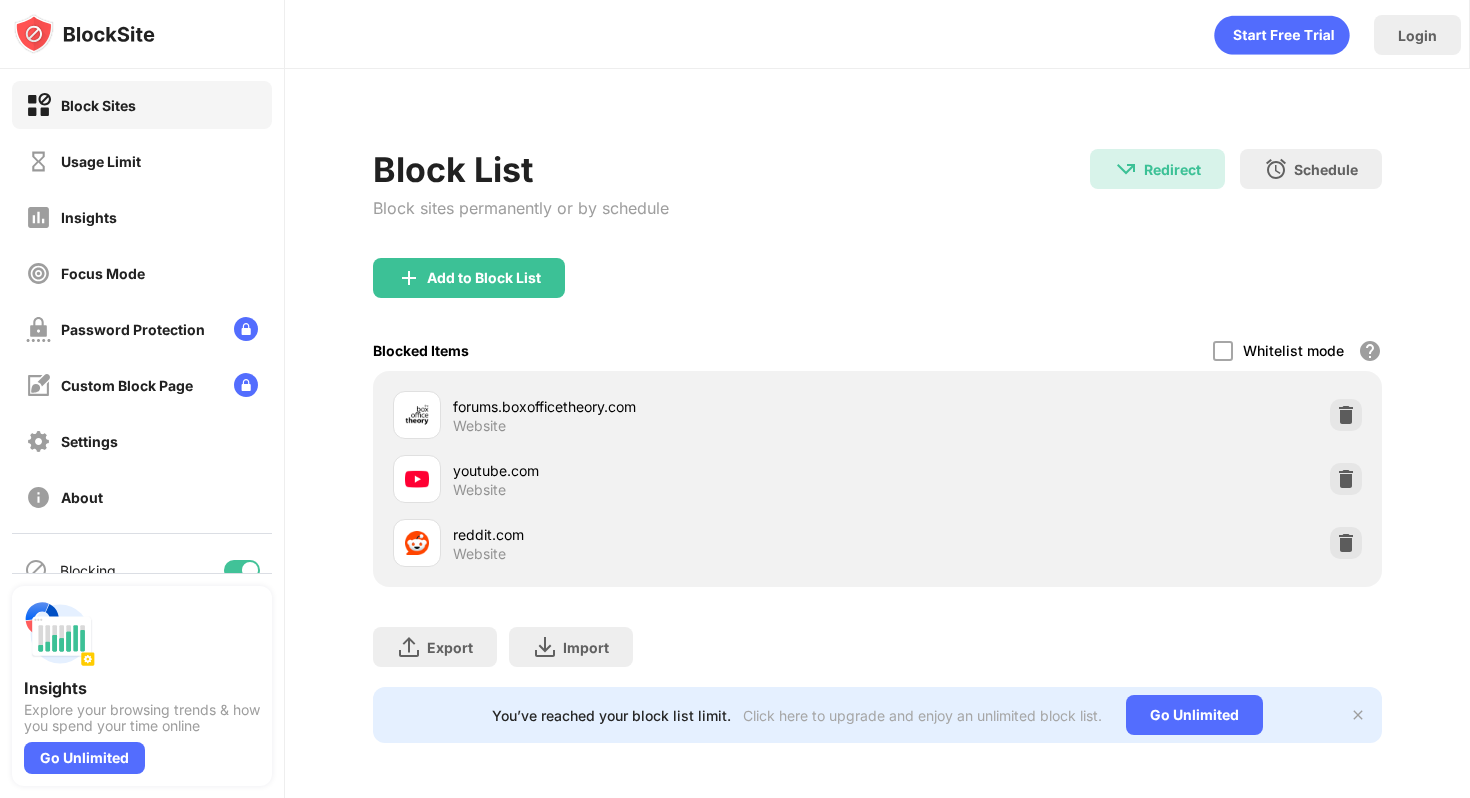 click at bounding box center (1346, 543) 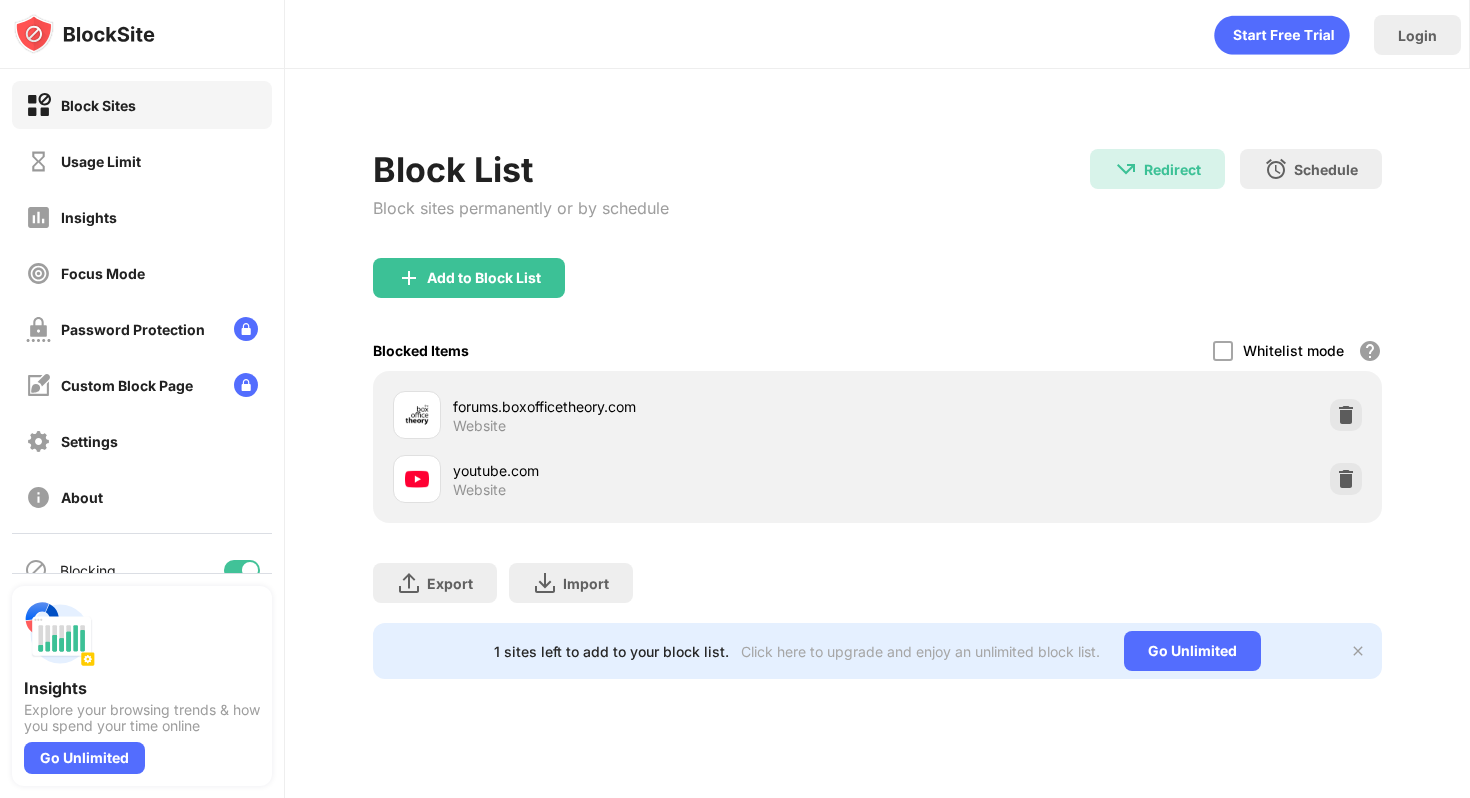 click on "Add to Block List" at bounding box center (469, 278) 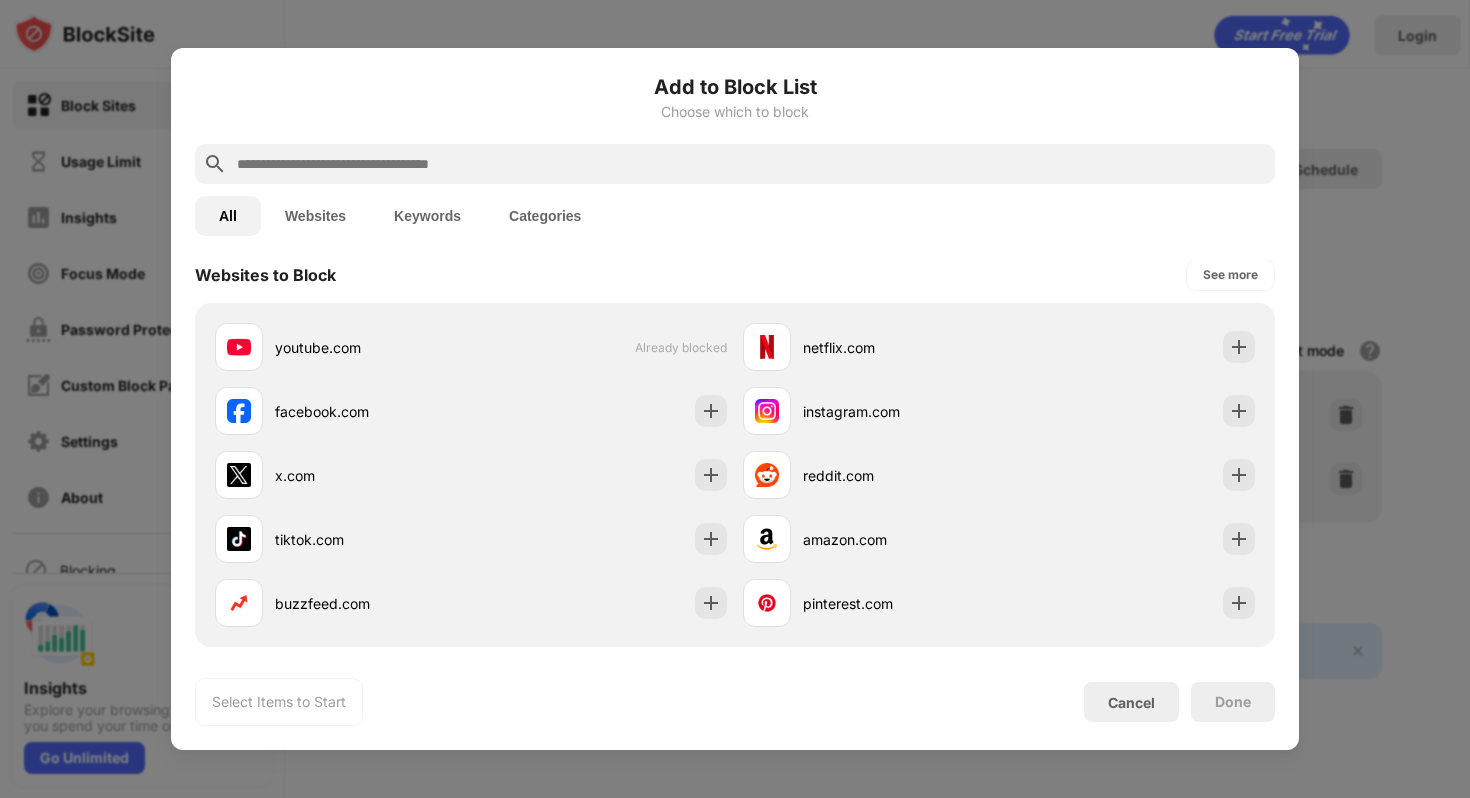 scroll, scrollTop: 331, scrollLeft: 0, axis: vertical 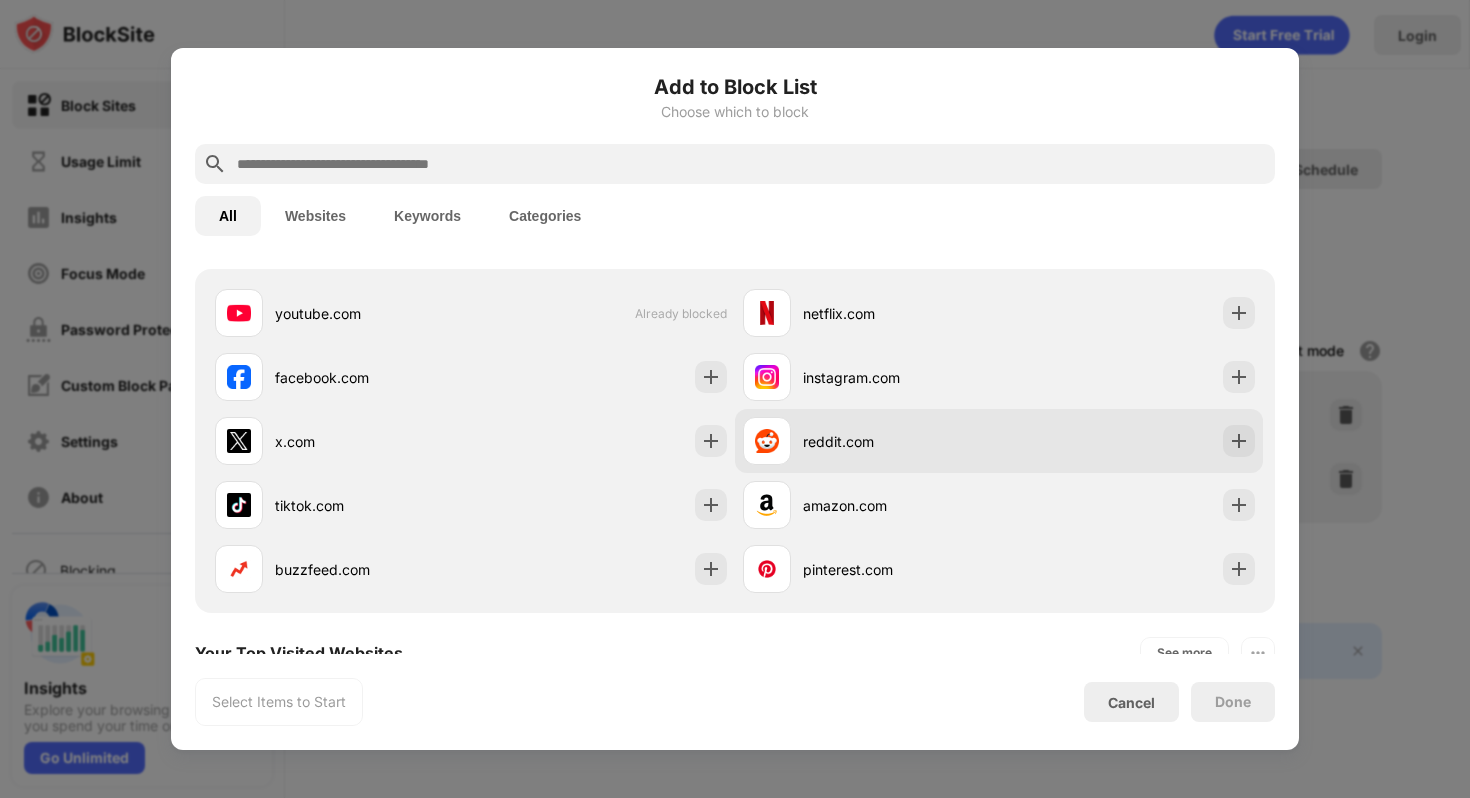 click on "reddit.com" at bounding box center (901, 441) 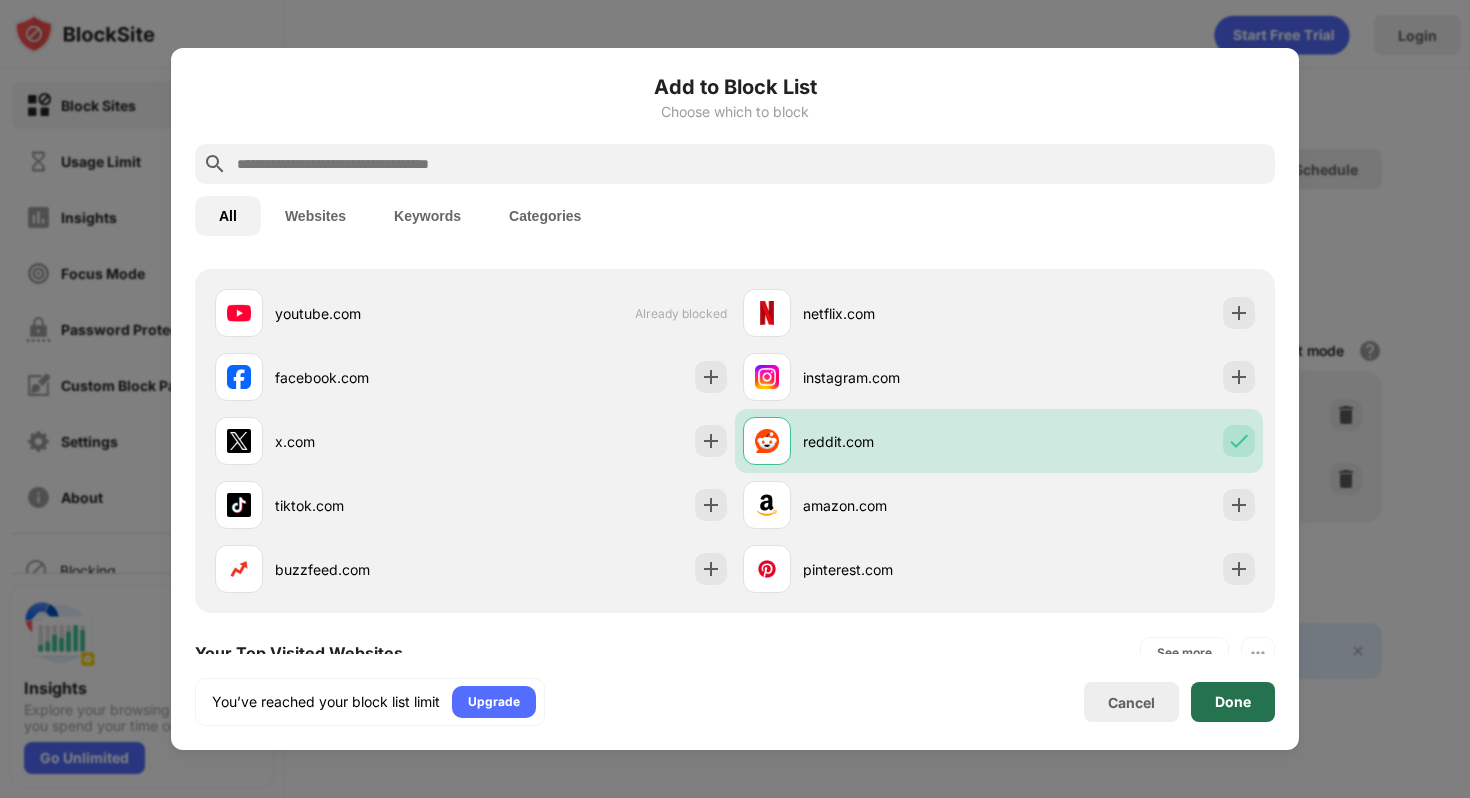 click on "Done" at bounding box center (1233, 702) 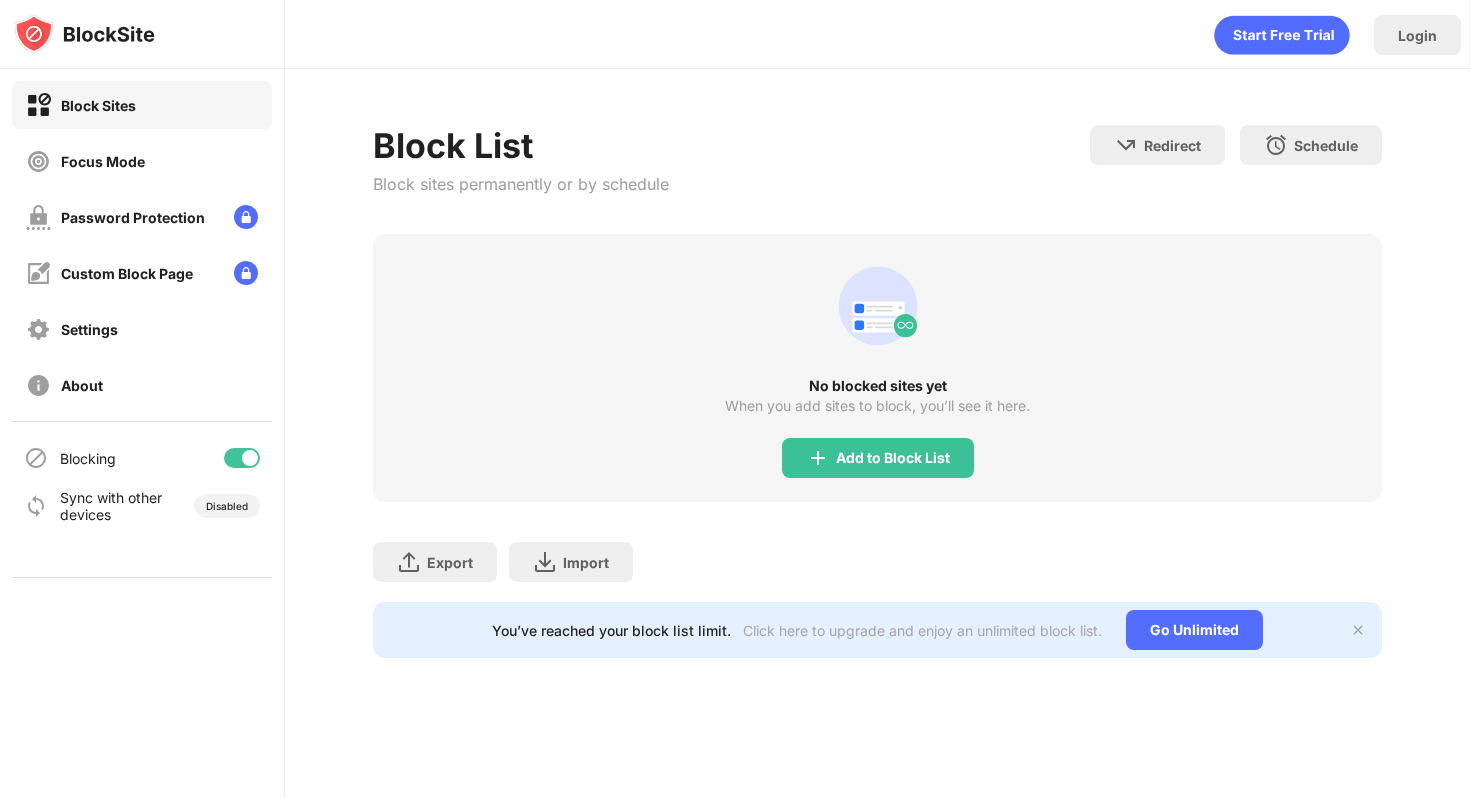 scroll, scrollTop: 0, scrollLeft: 0, axis: both 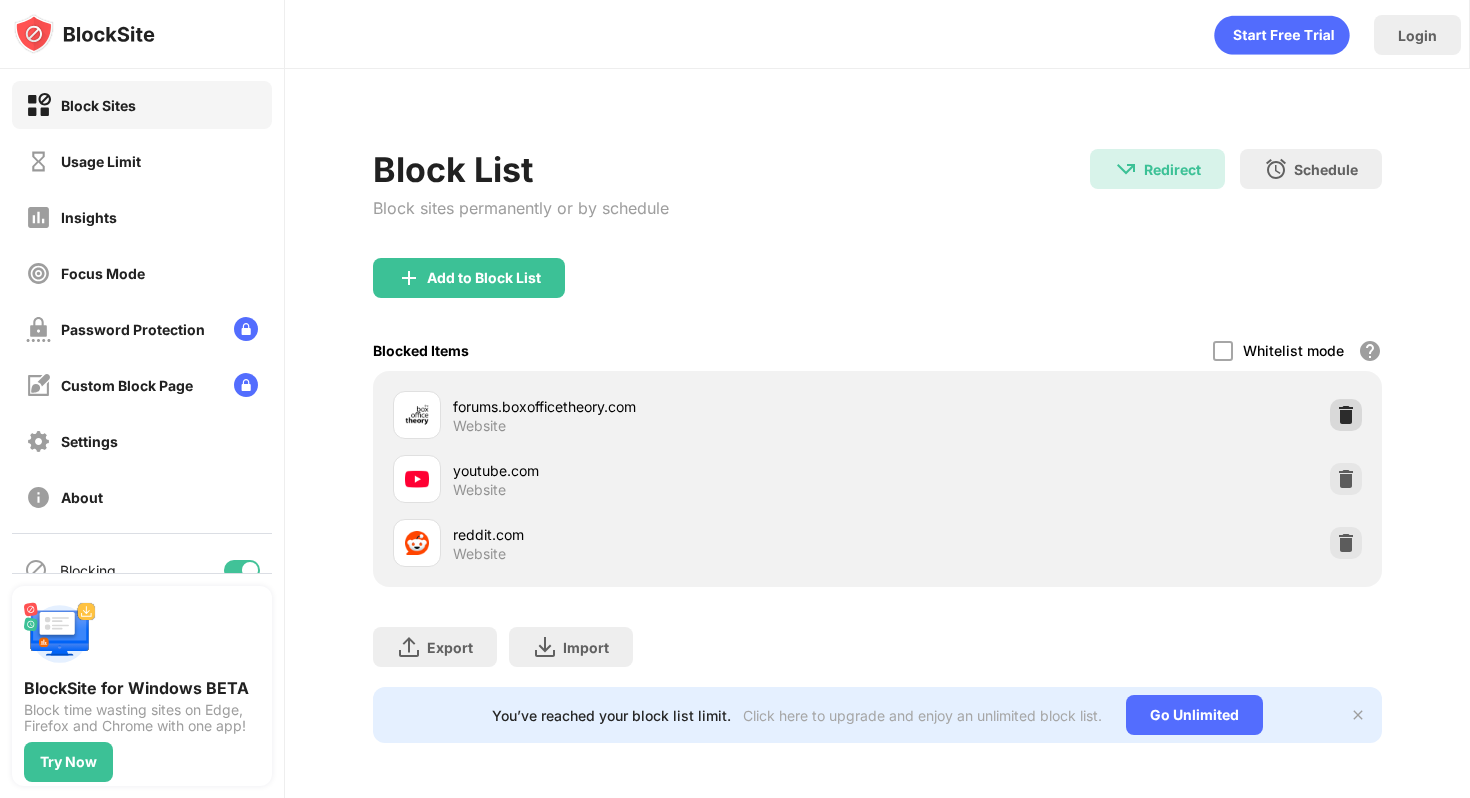 click at bounding box center (1346, 415) 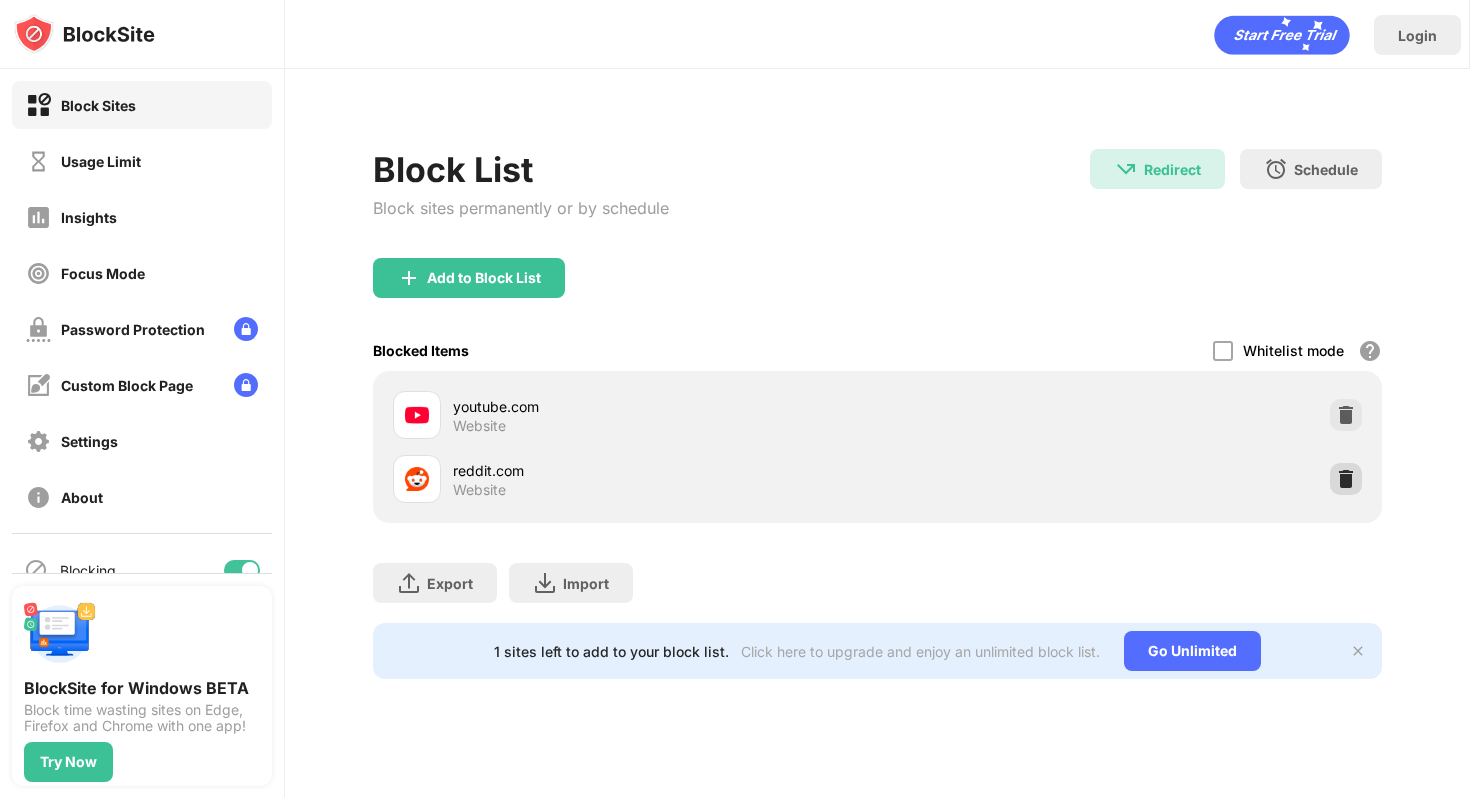 click at bounding box center [1346, 479] 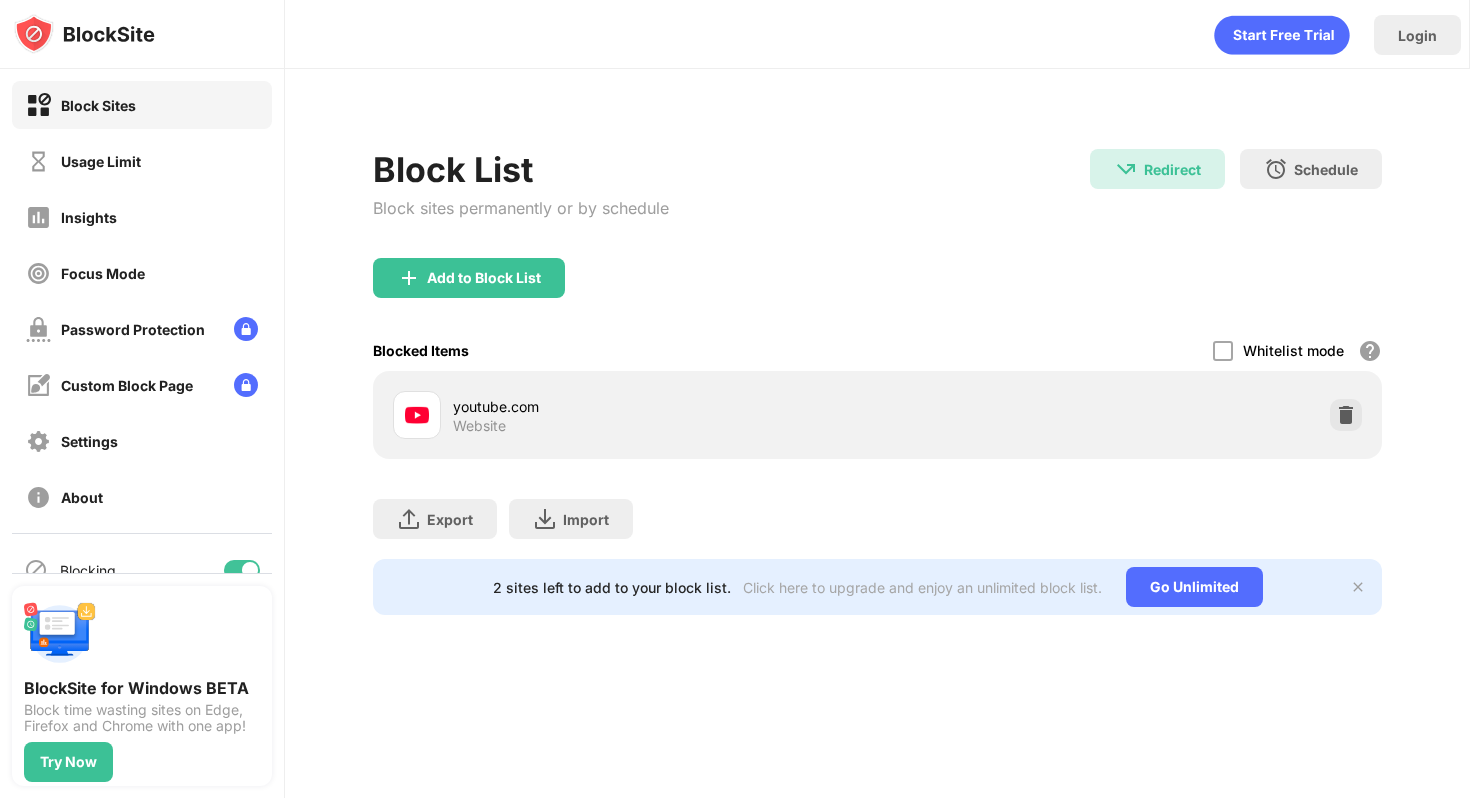 click on "Block List Block sites permanently or by schedule" at bounding box center (521, 203) 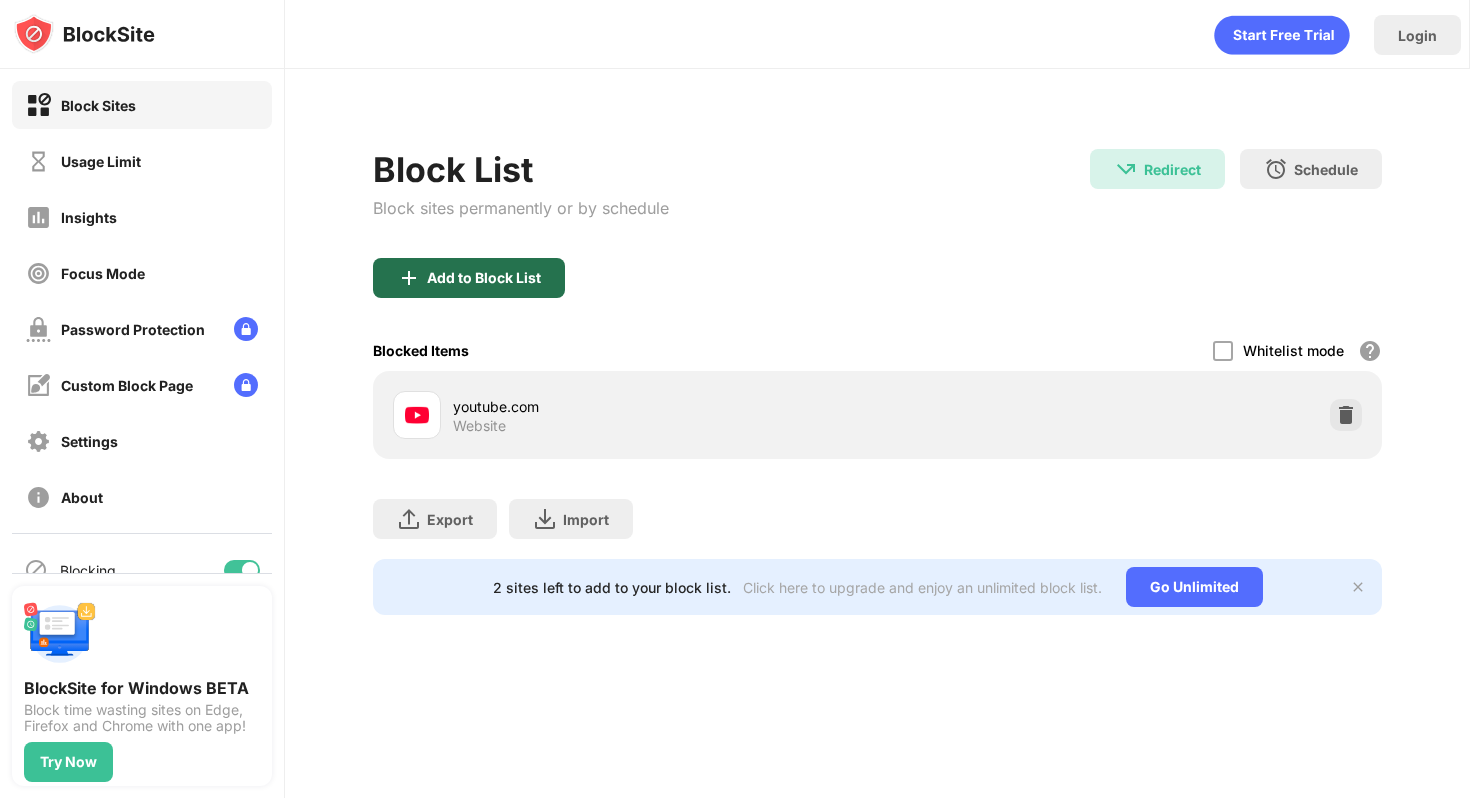click on "Add to Block List" at bounding box center [484, 278] 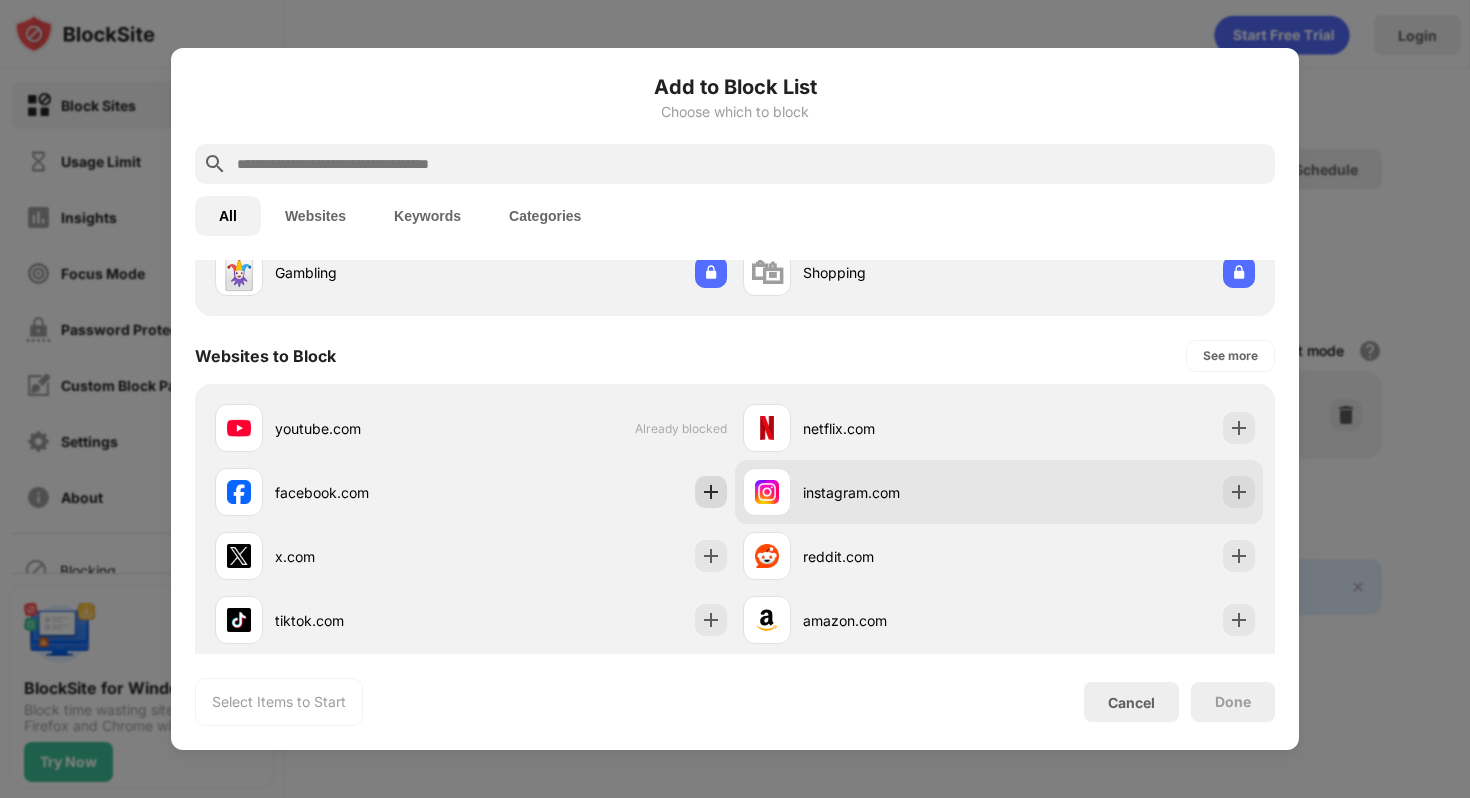 scroll, scrollTop: 262, scrollLeft: 0, axis: vertical 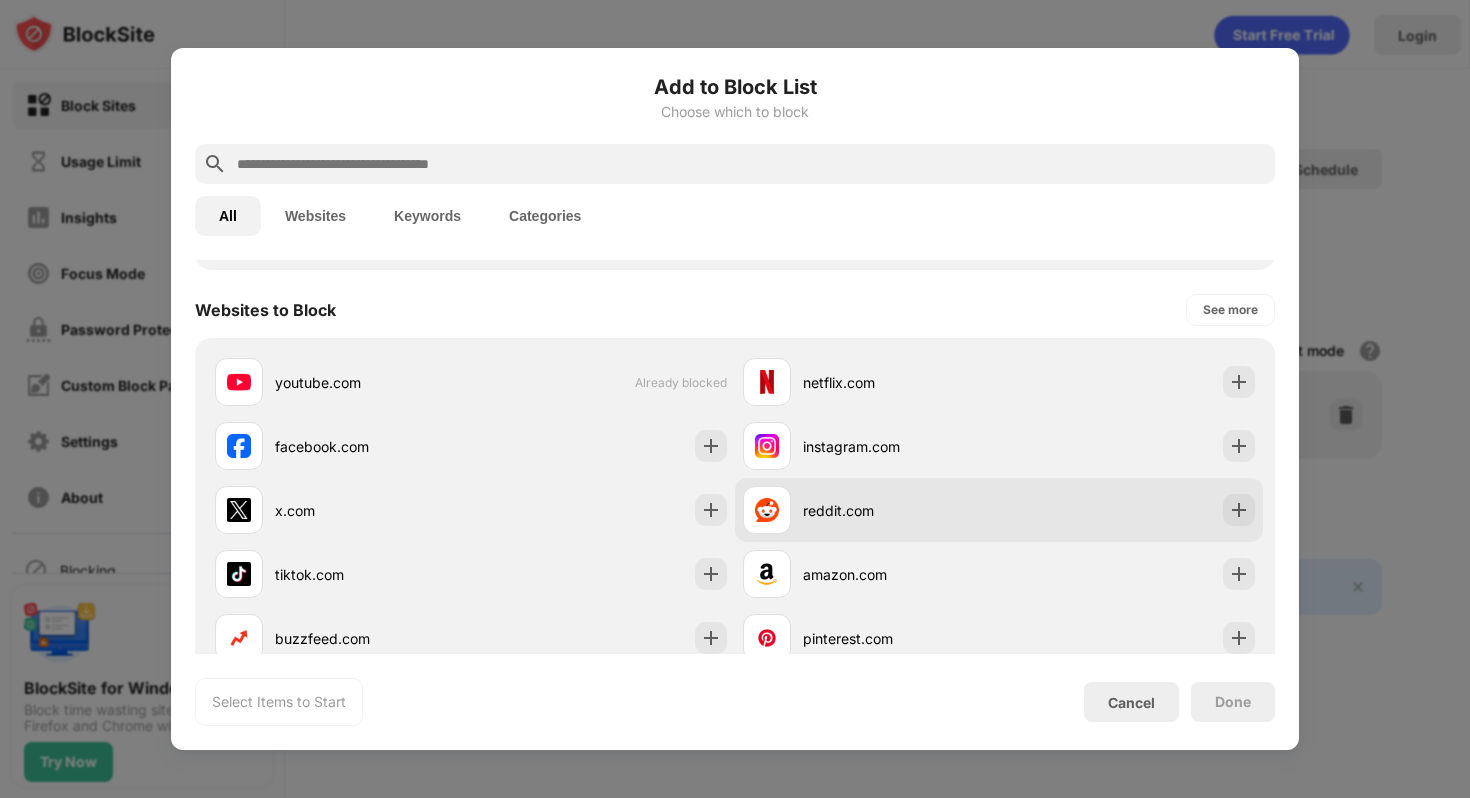 click on "reddit.com" at bounding box center [871, 510] 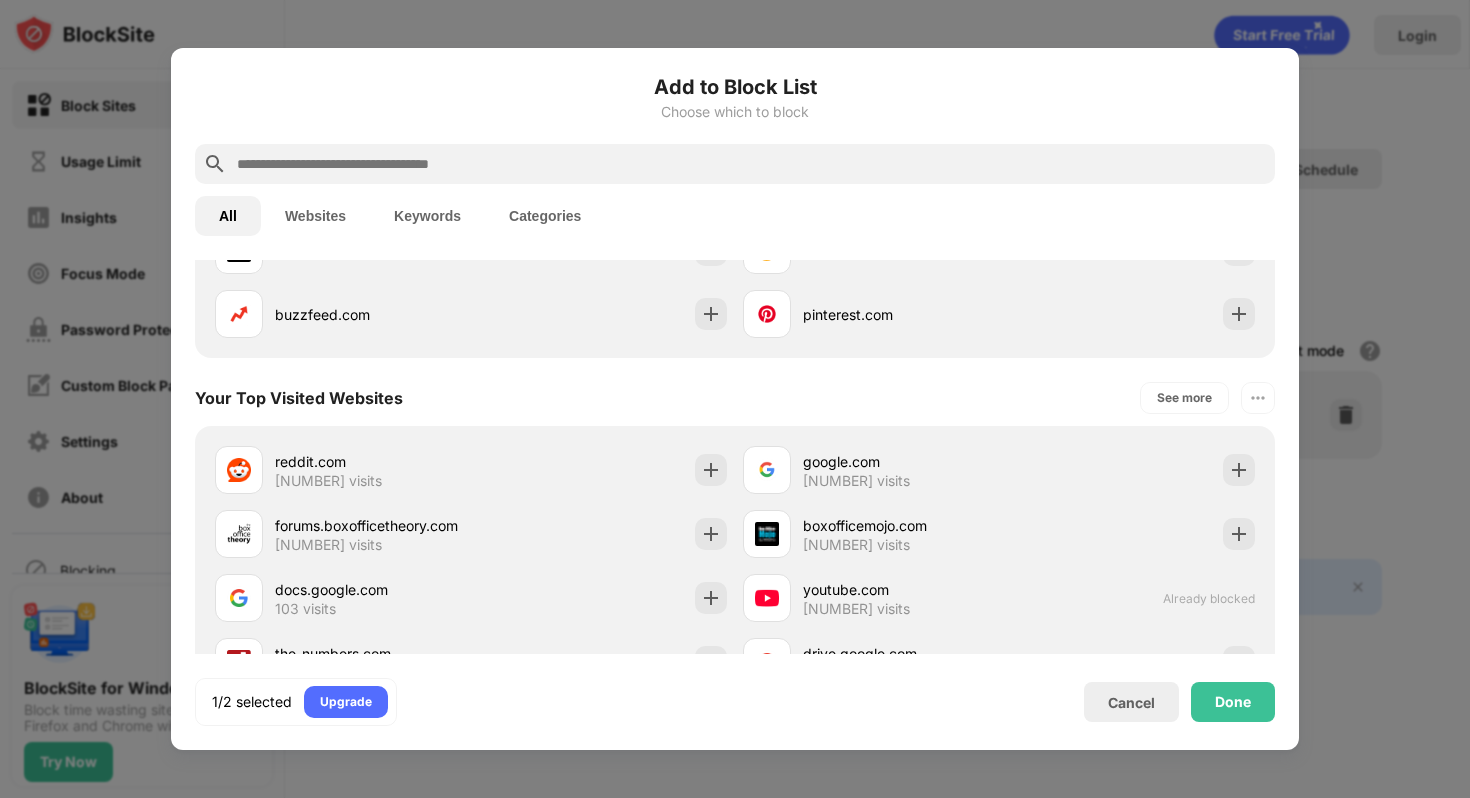 click on "forums.boxofficetheory.com [NUMBER] visits" at bounding box center (471, 534) 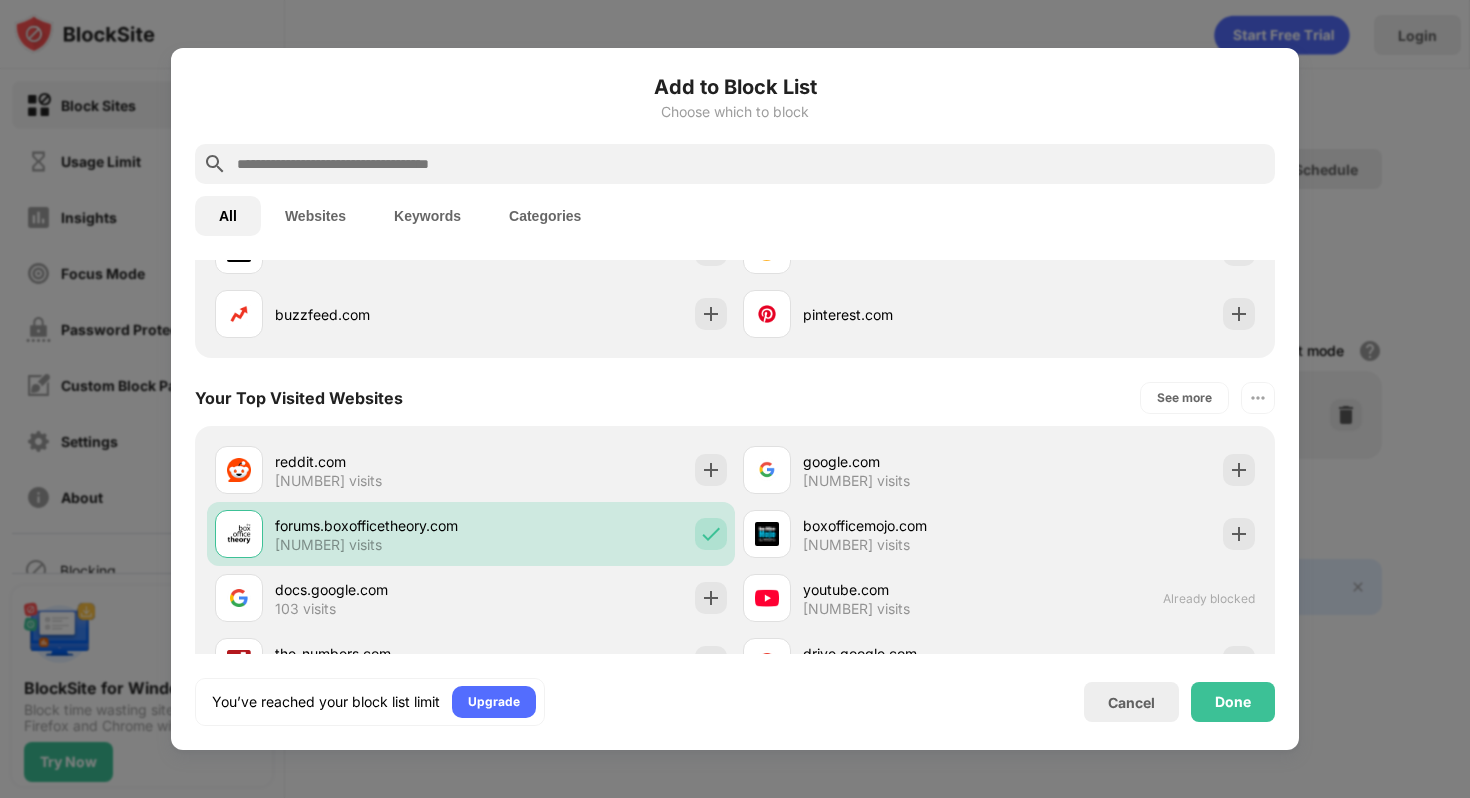 click on "Done" at bounding box center (1233, 702) 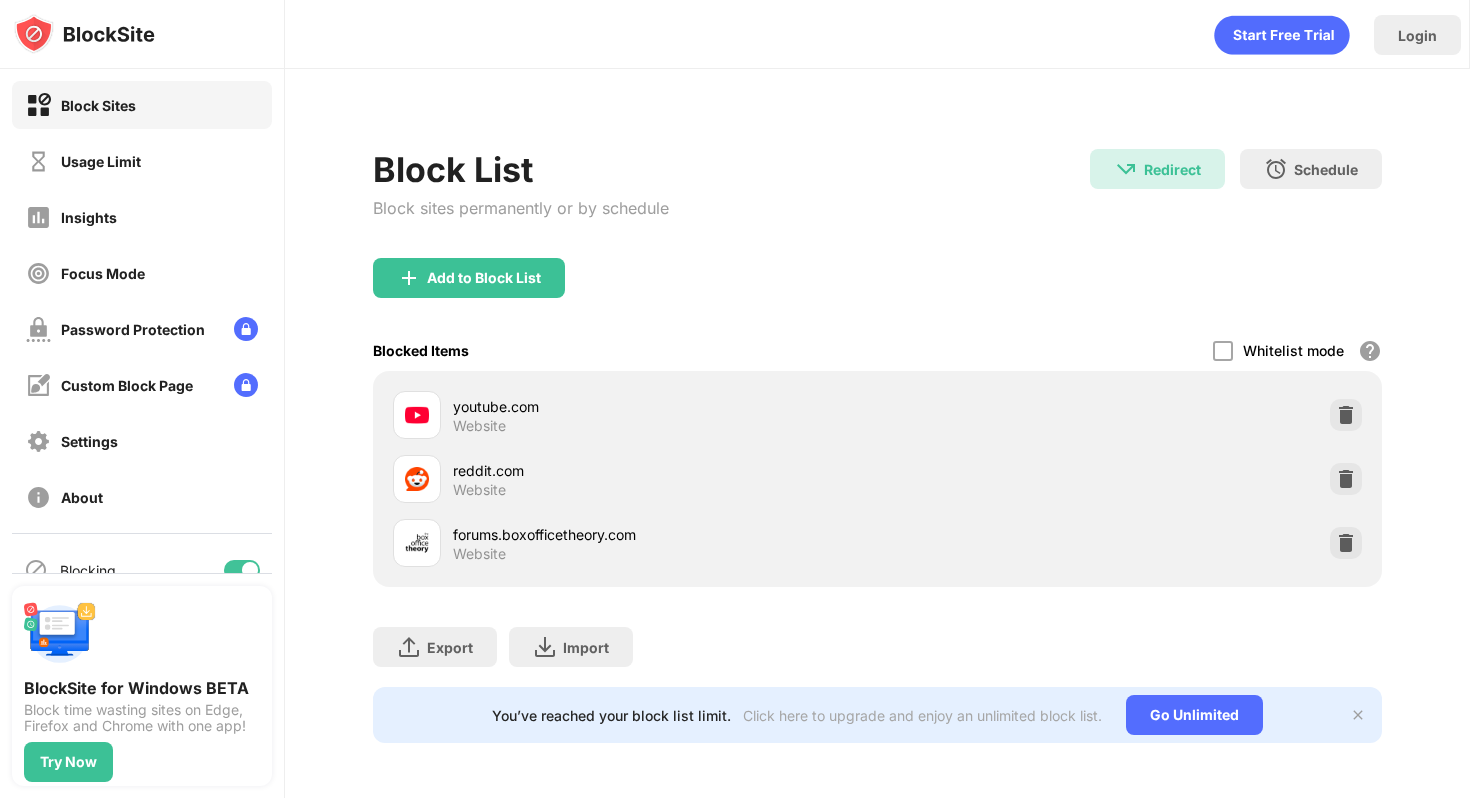scroll, scrollTop: 618, scrollLeft: 0, axis: vertical 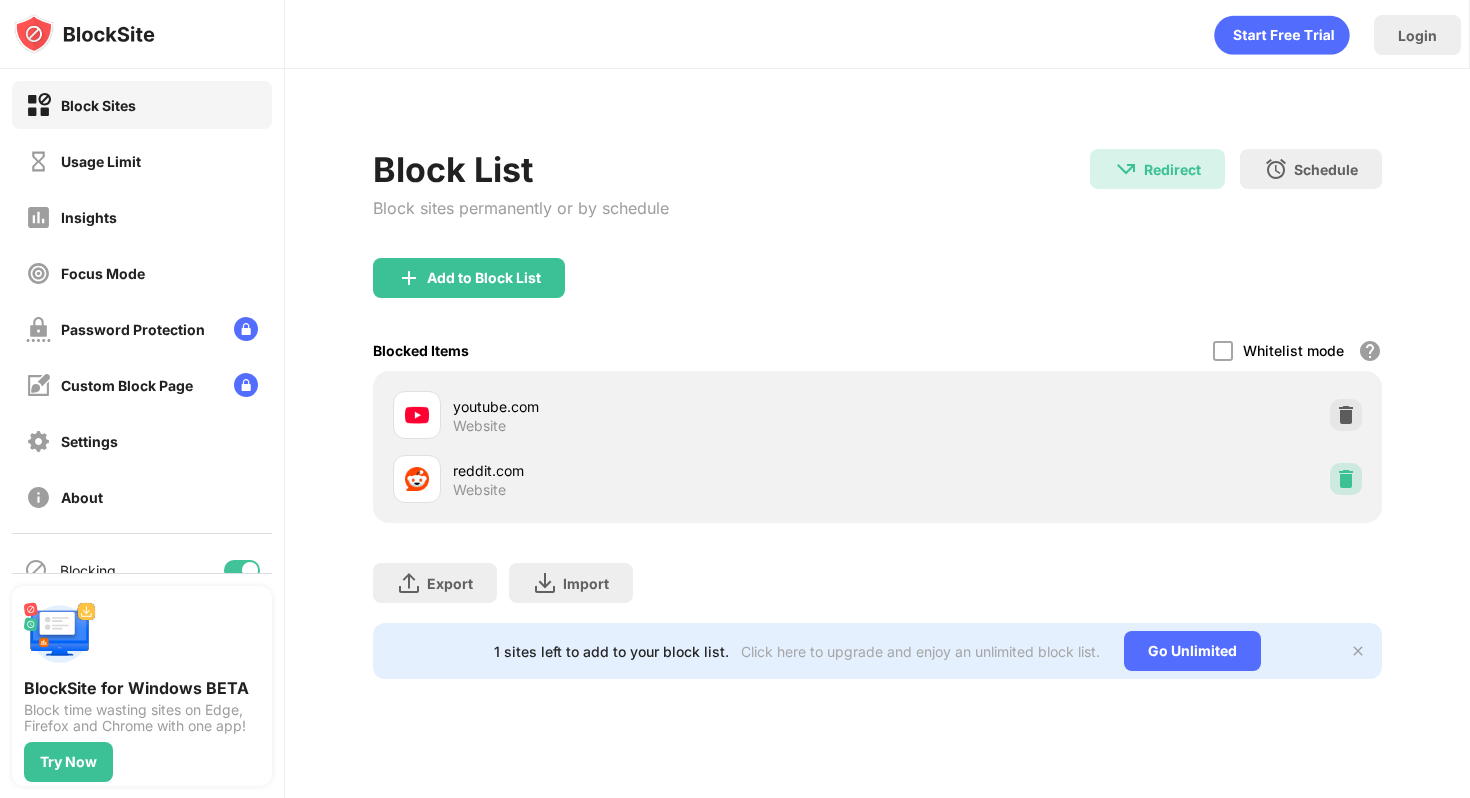 click at bounding box center (1346, 479) 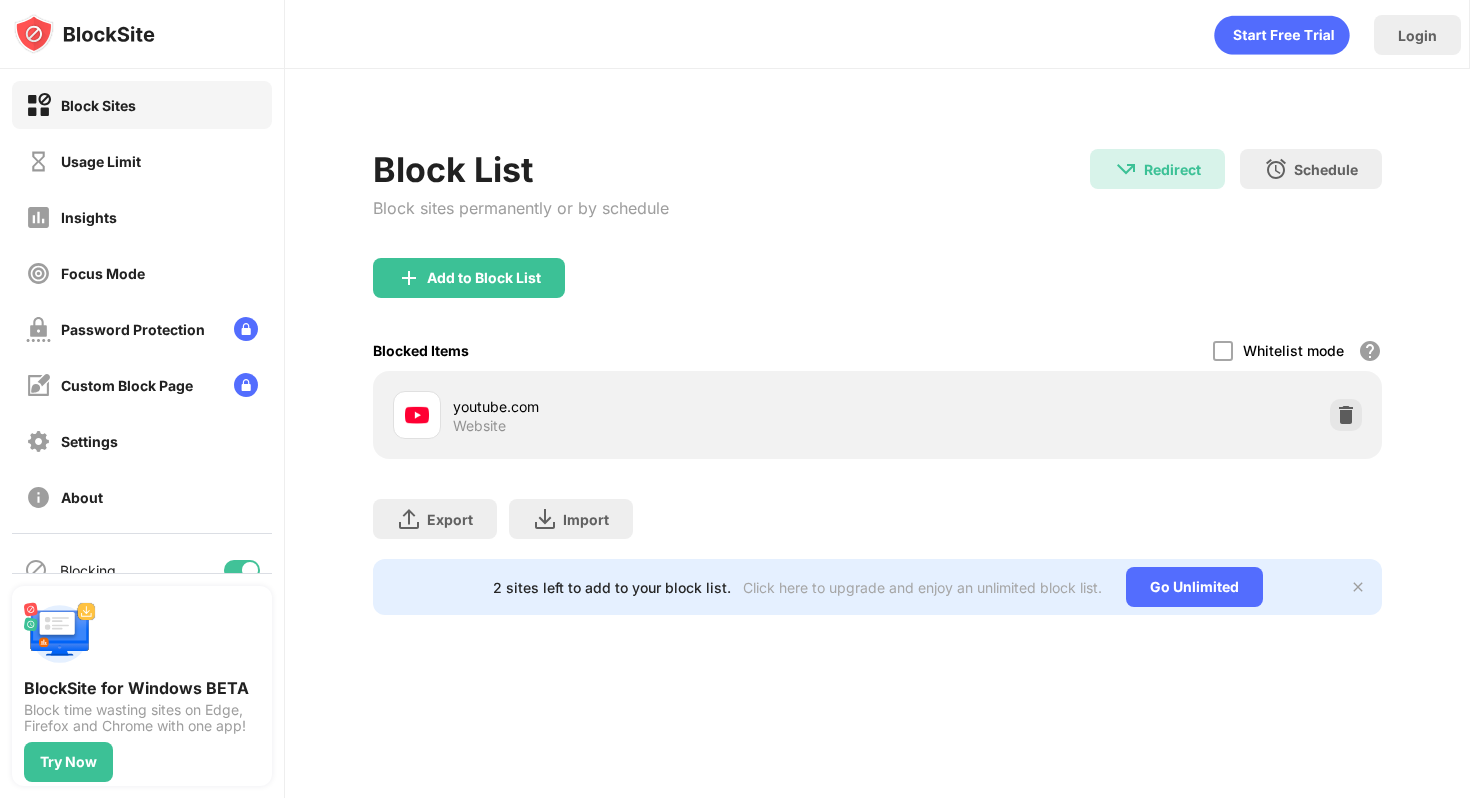 click at bounding box center [1346, 415] 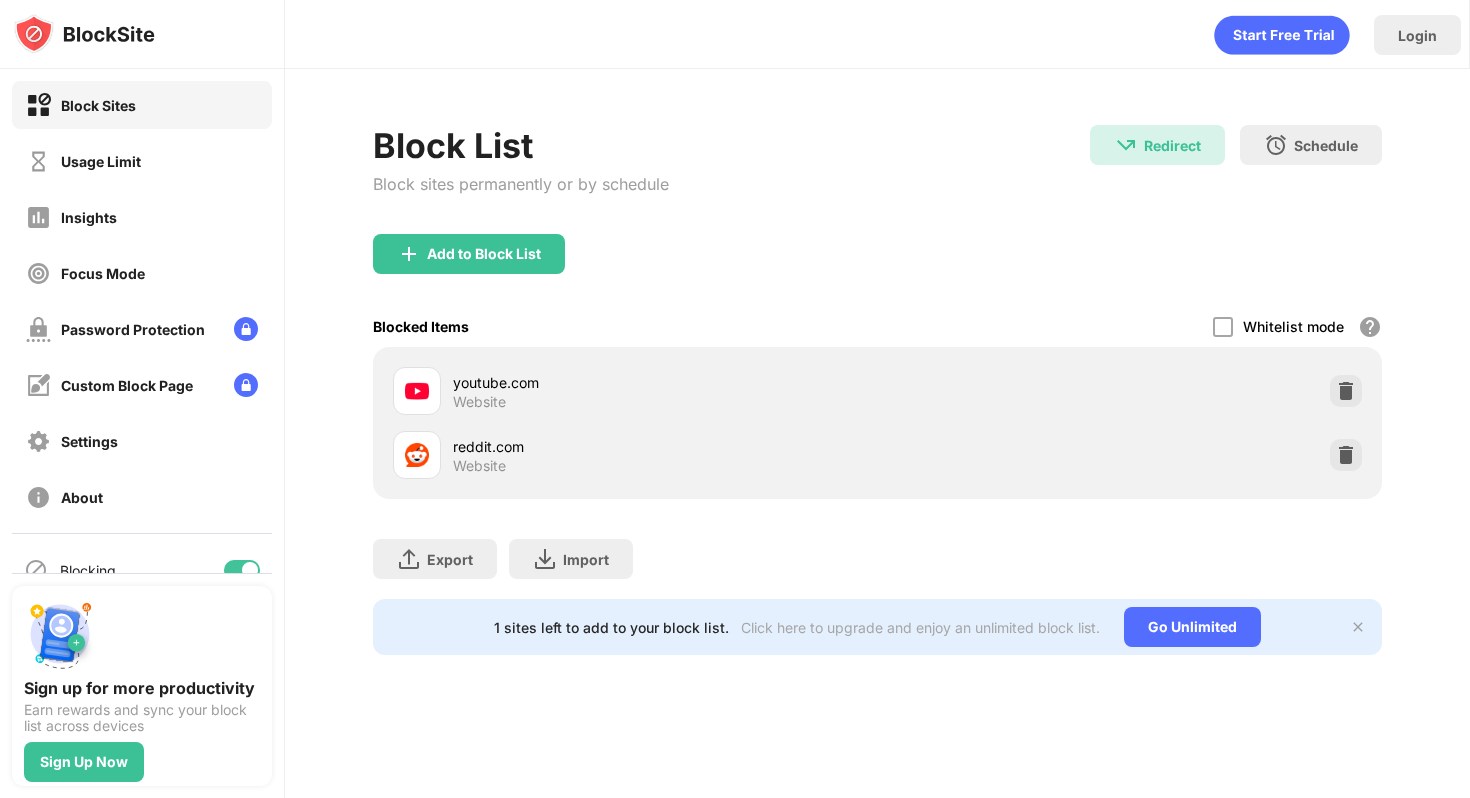 scroll, scrollTop: 0, scrollLeft: 0, axis: both 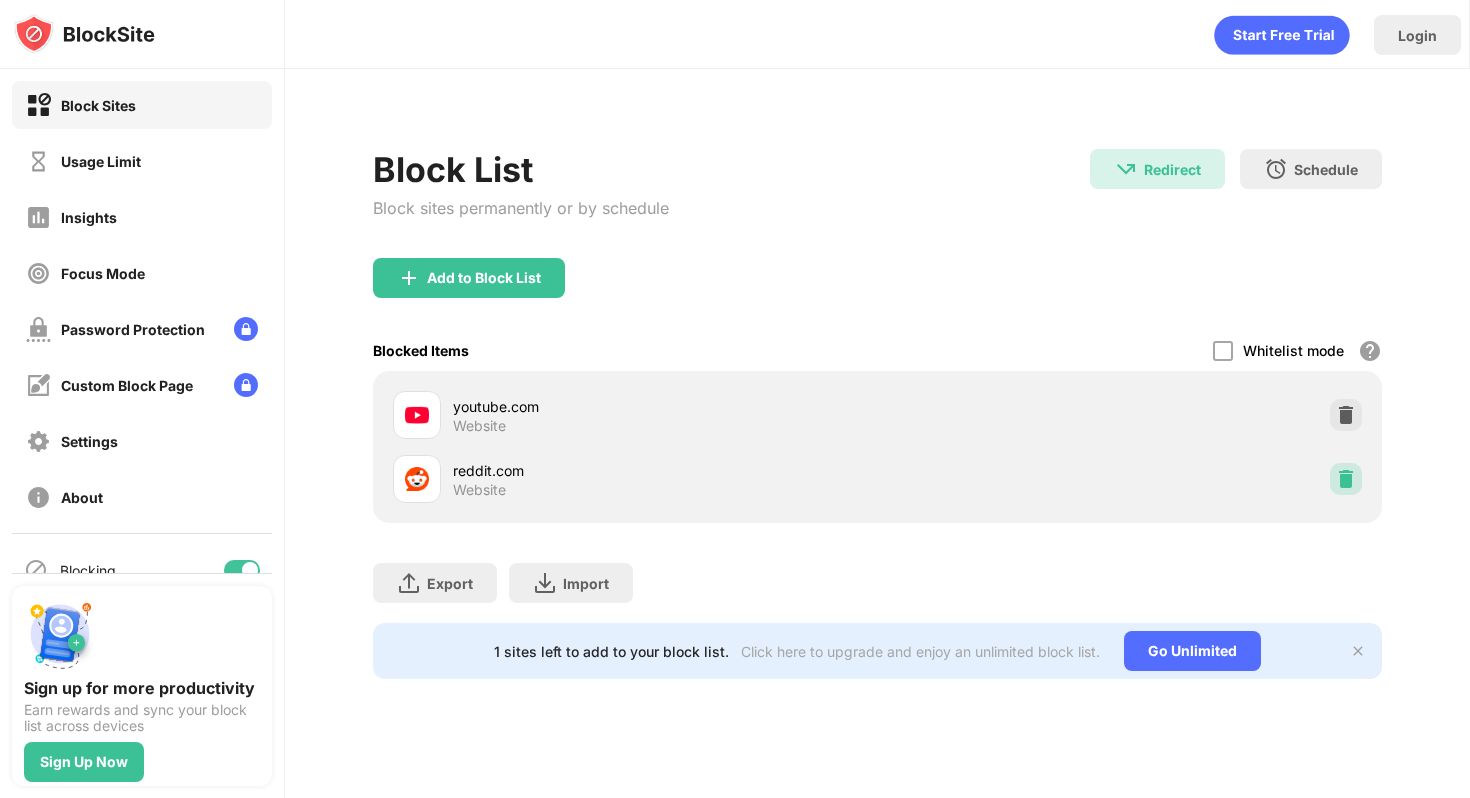 click at bounding box center [1346, 479] 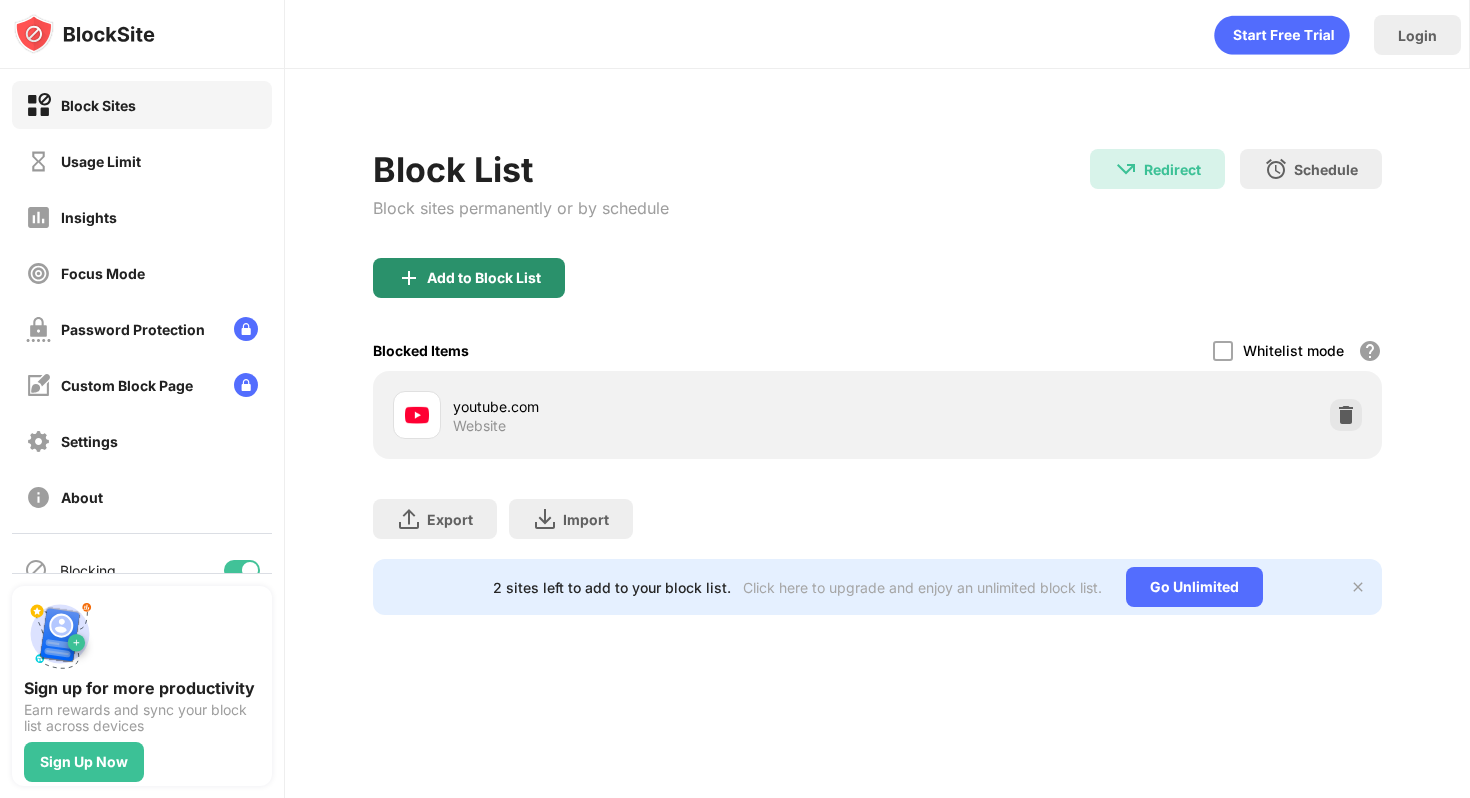 click on "Add to Block List" at bounding box center [484, 278] 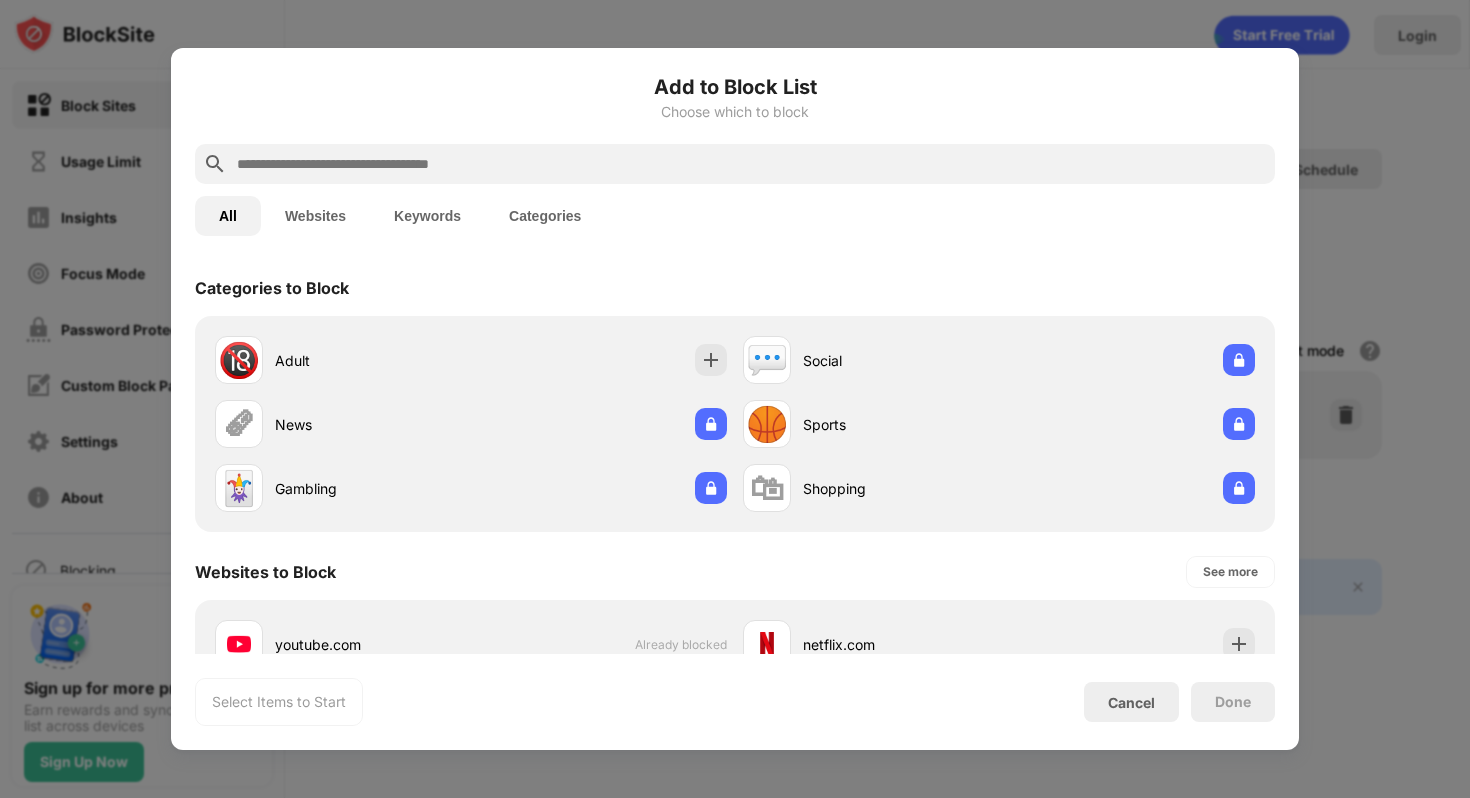 scroll, scrollTop: 191, scrollLeft: 0, axis: vertical 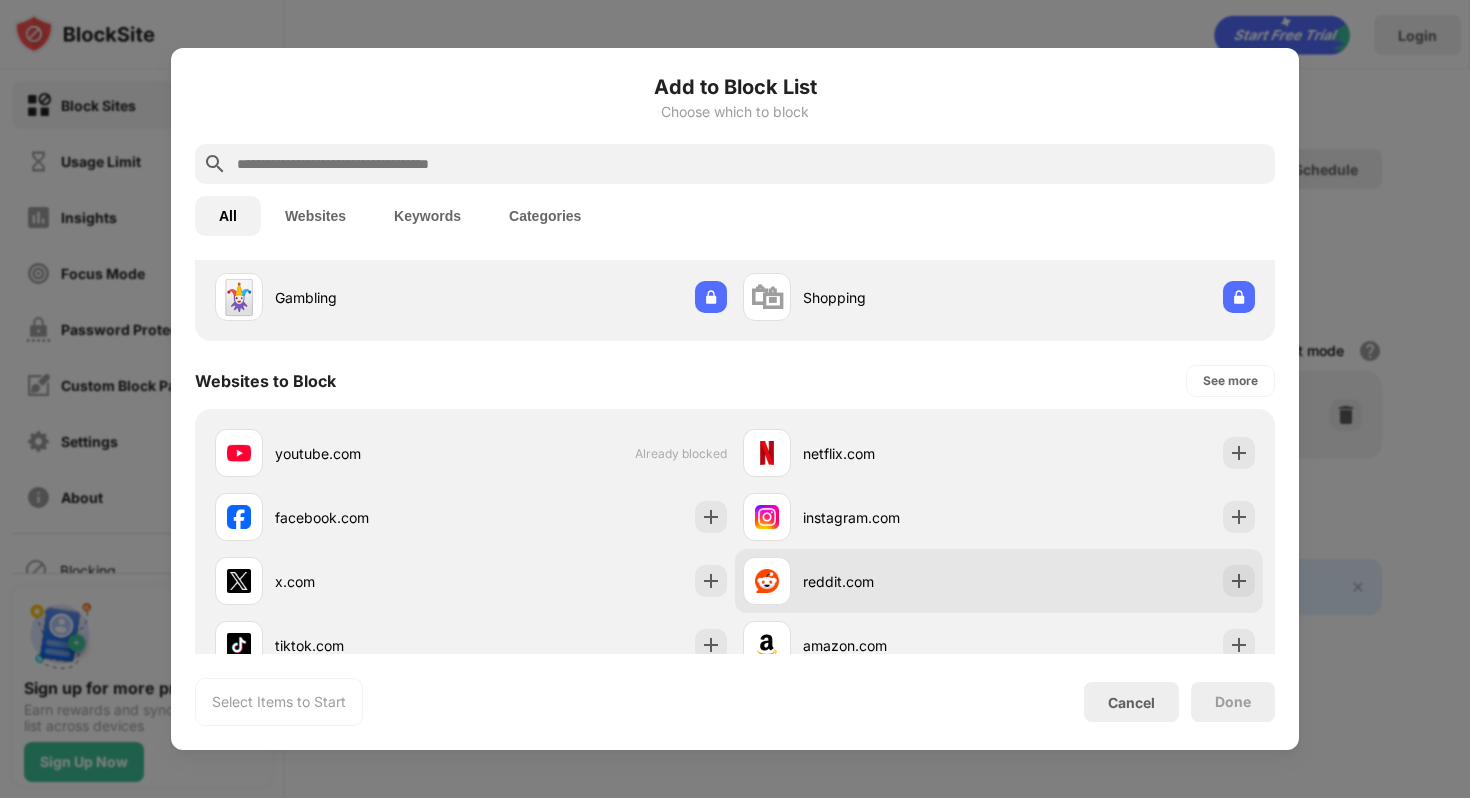 click on "reddit.com" at bounding box center (901, 581) 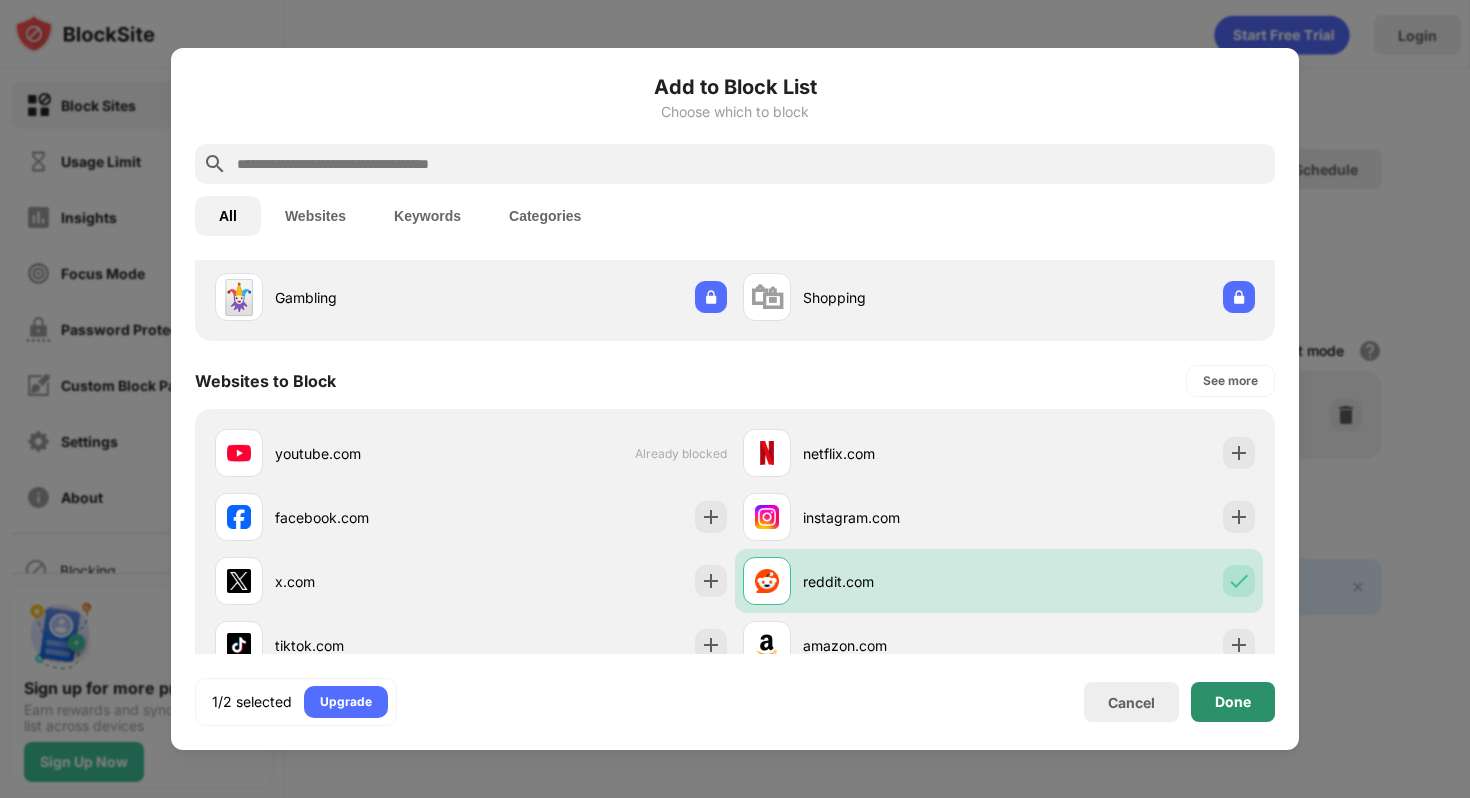 click on "Done" at bounding box center [1233, 702] 